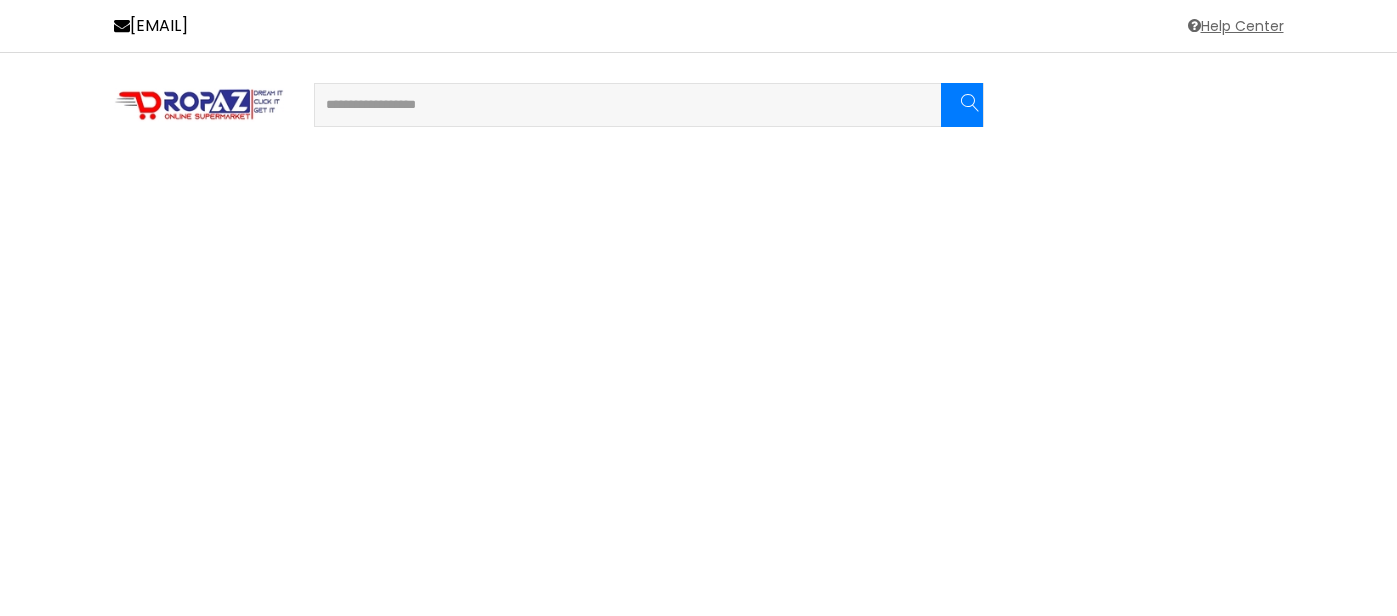 scroll, scrollTop: 0, scrollLeft: 0, axis: both 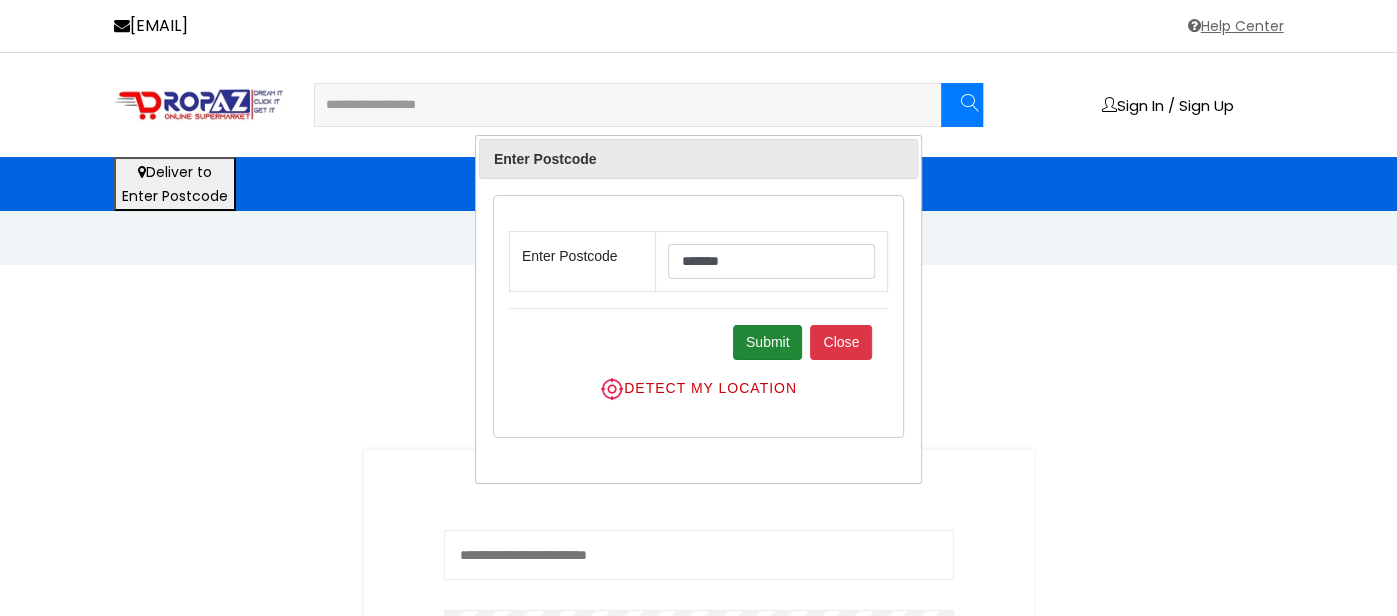 type on "*******" 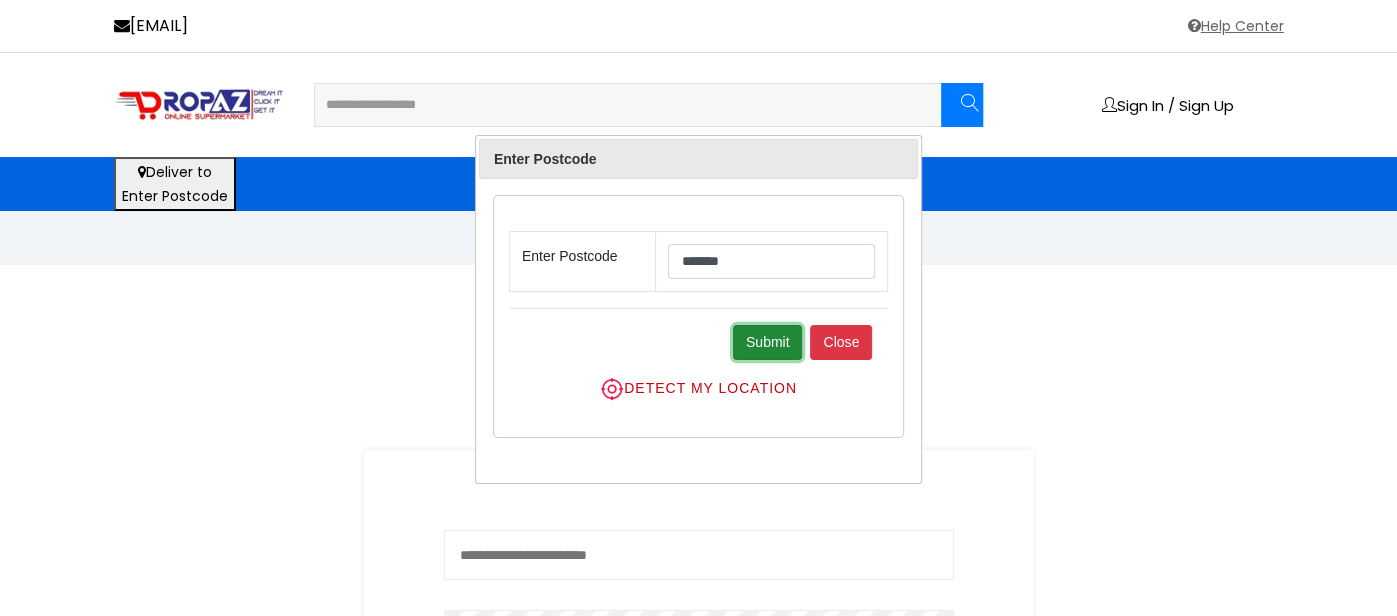 click on "Submit" at bounding box center [768, 342] 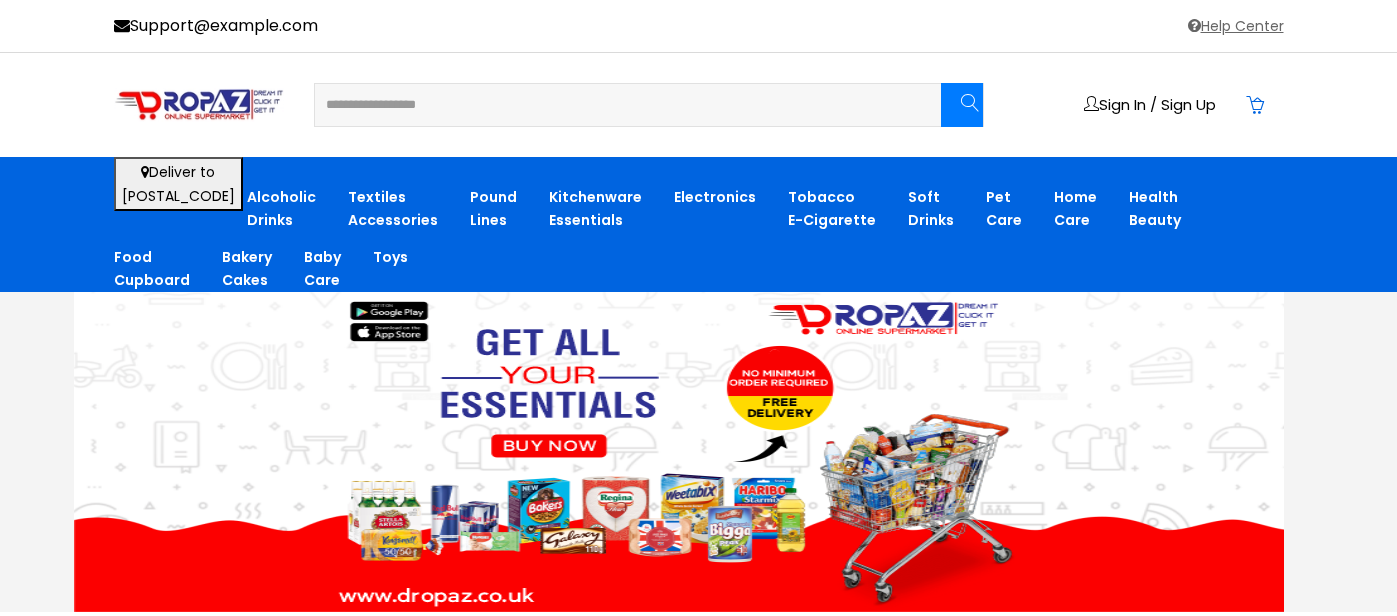 scroll, scrollTop: 0, scrollLeft: 0, axis: both 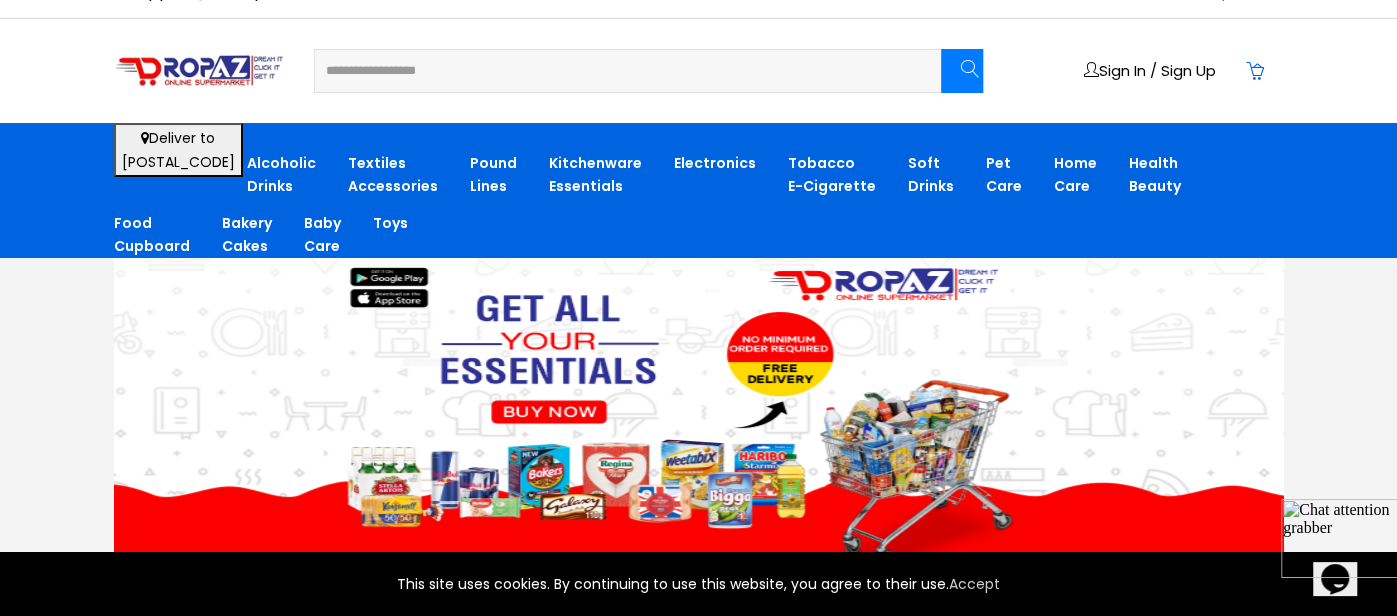 click at bounding box center [679, 418] 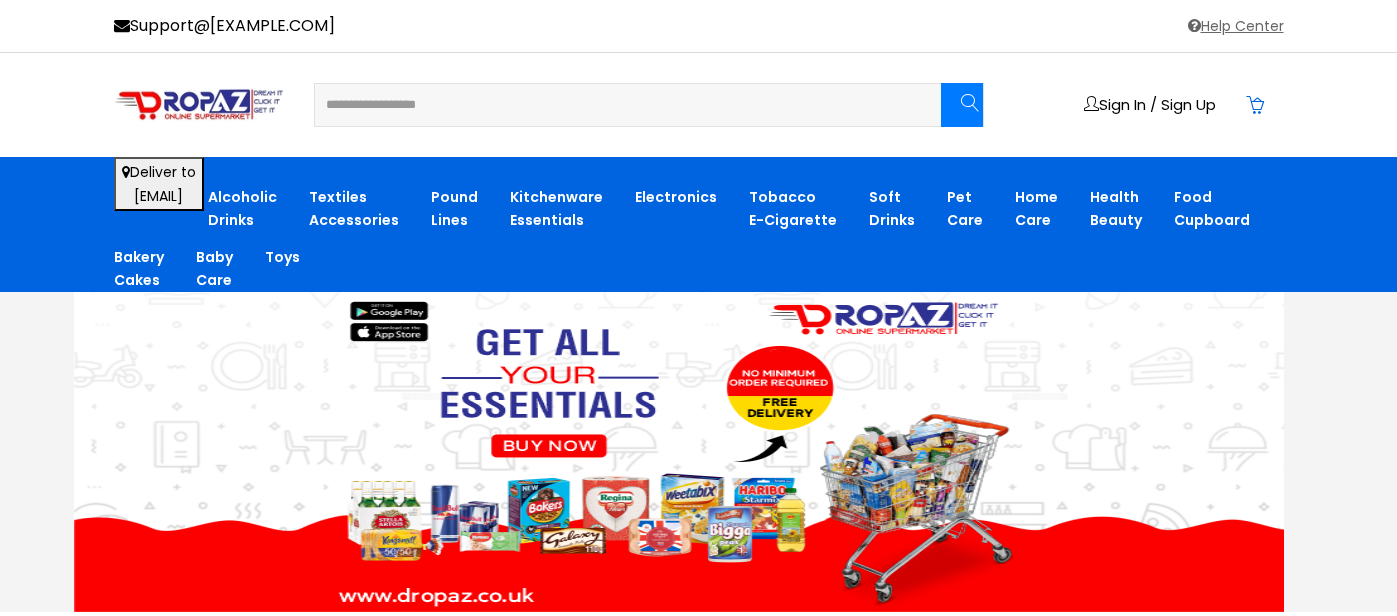 scroll, scrollTop: 0, scrollLeft: 0, axis: both 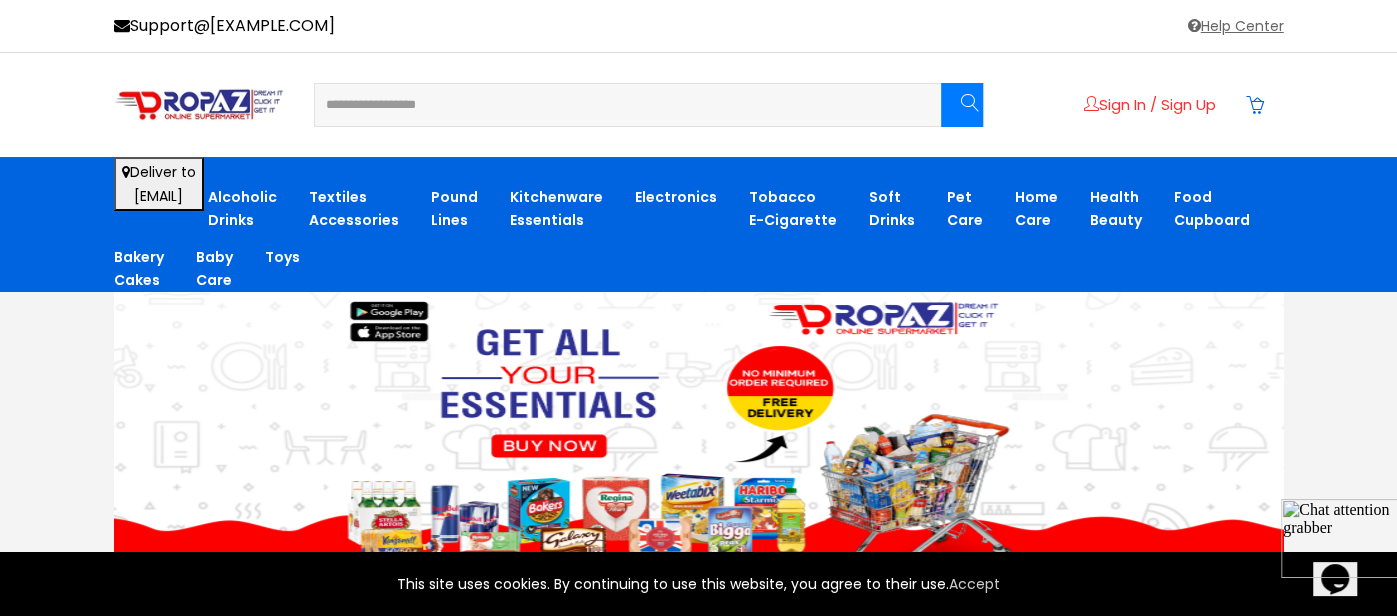click on "Sign In / Sign Up" at bounding box center (1150, 104) 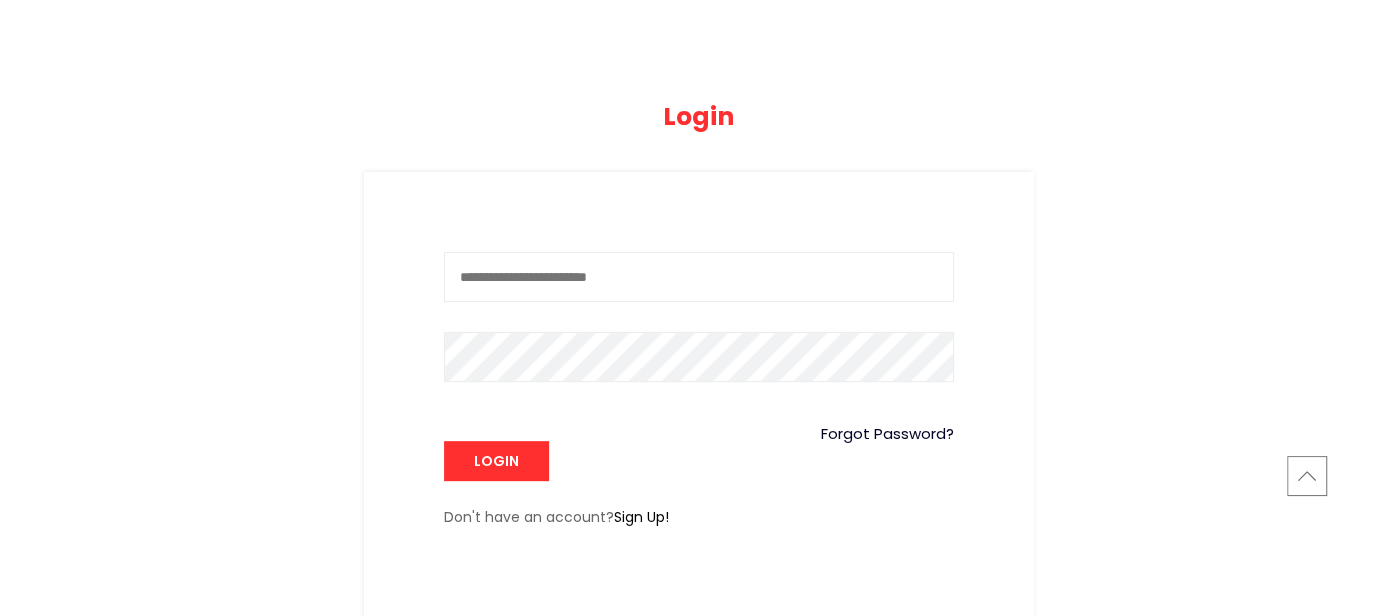 scroll, scrollTop: 405, scrollLeft: 0, axis: vertical 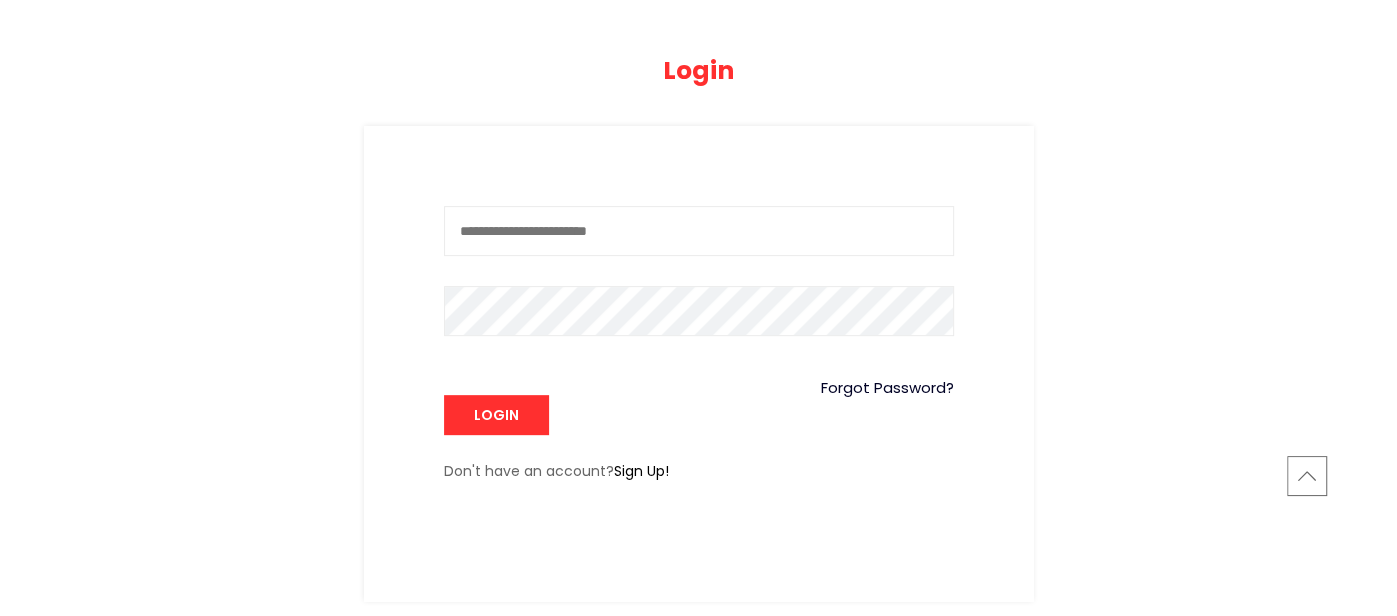 click at bounding box center (699, 231) 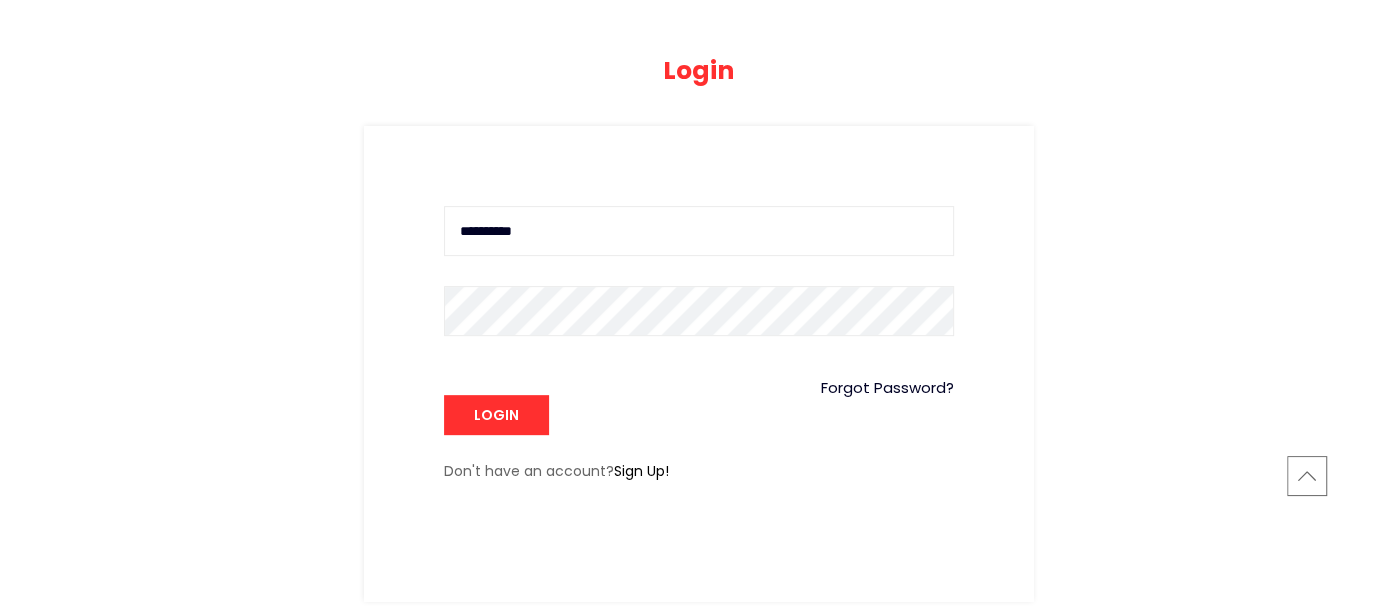 type on "**********" 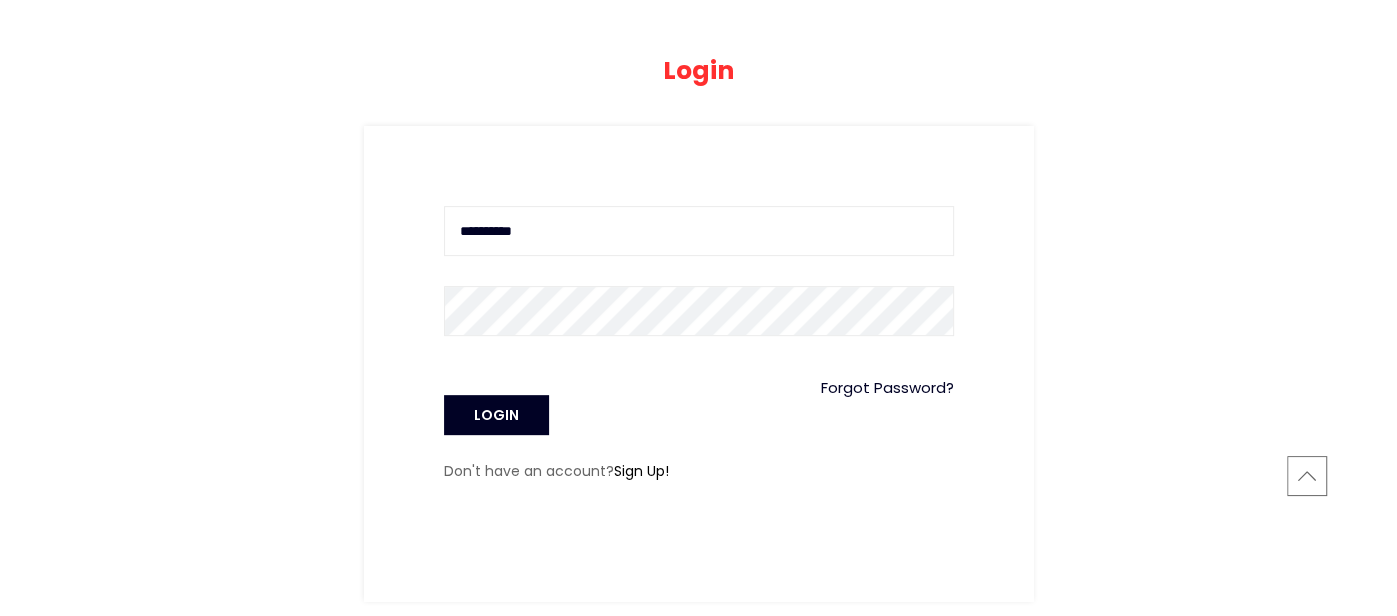 click on "Login" at bounding box center (496, 415) 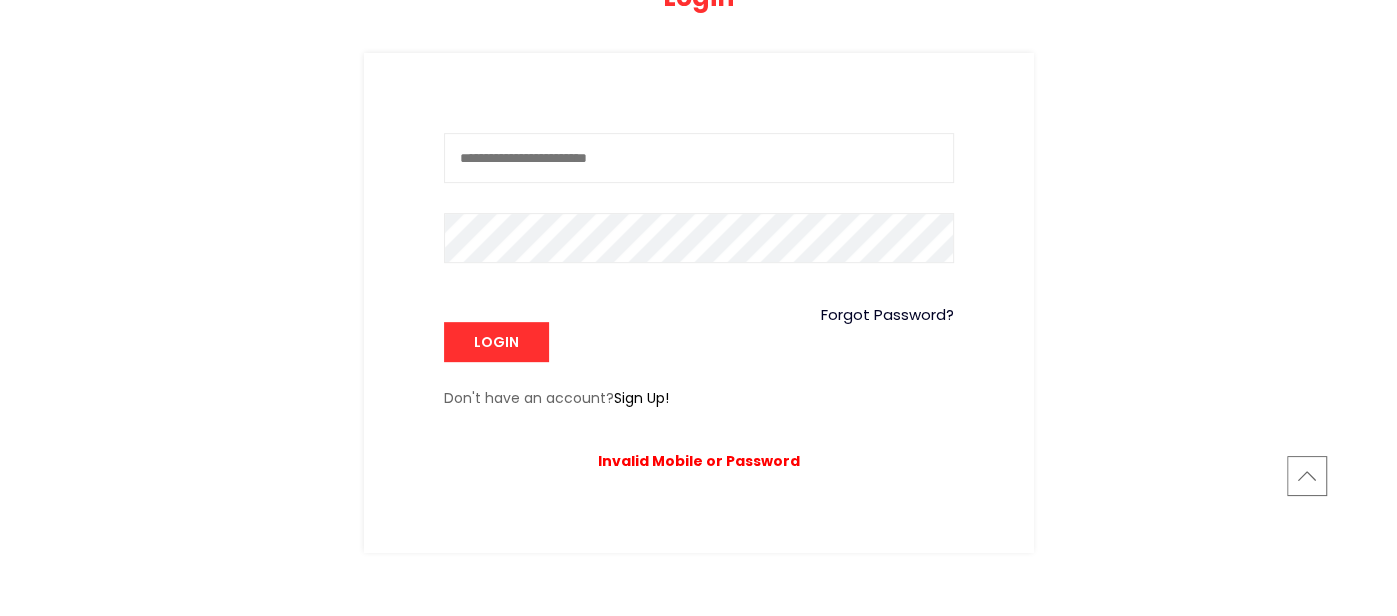 scroll, scrollTop: 471, scrollLeft: 0, axis: vertical 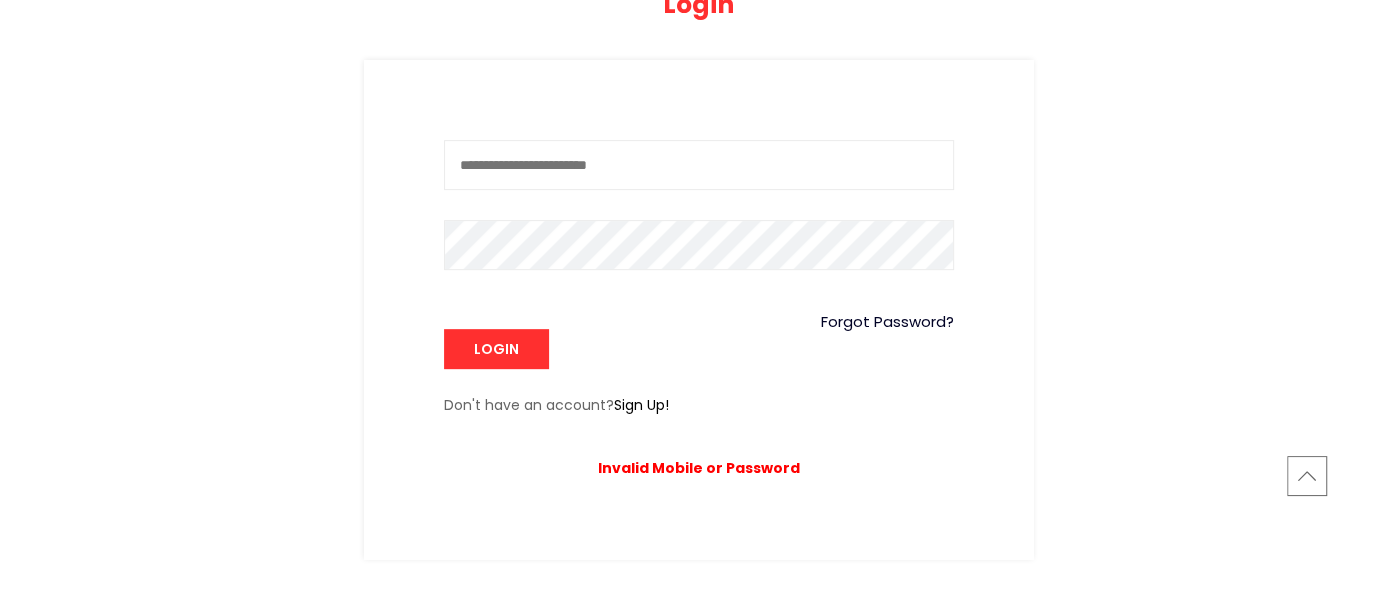 click at bounding box center (699, 165) 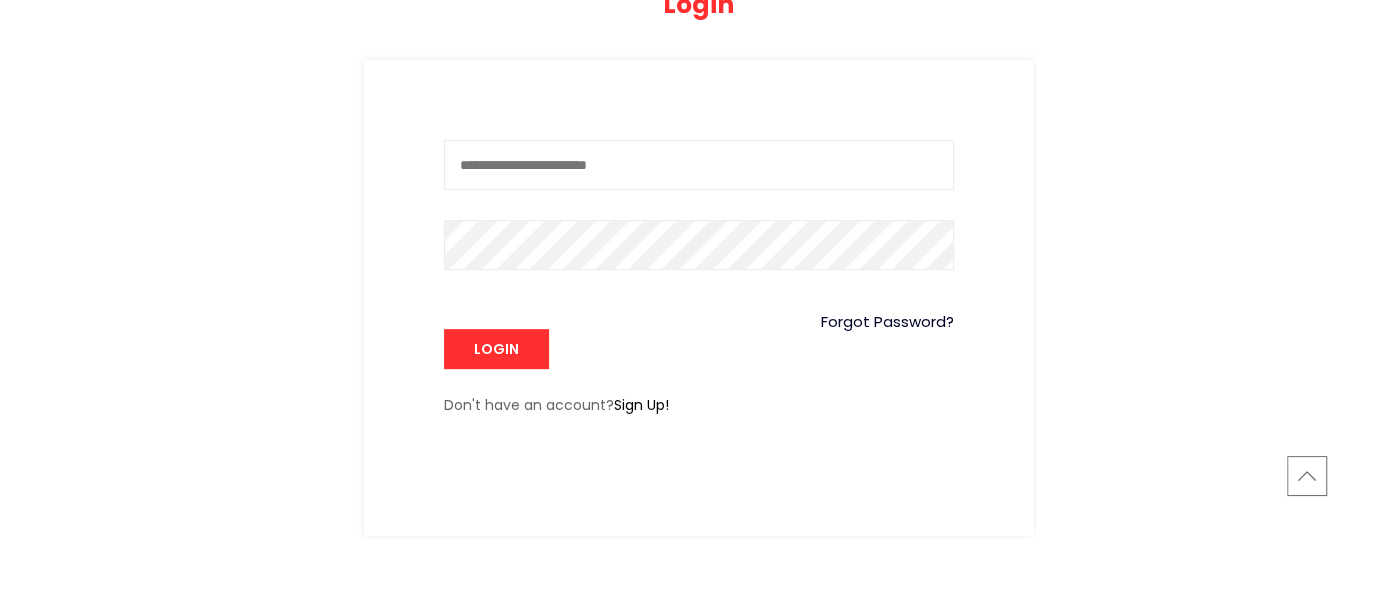 scroll, scrollTop: 0, scrollLeft: 0, axis: both 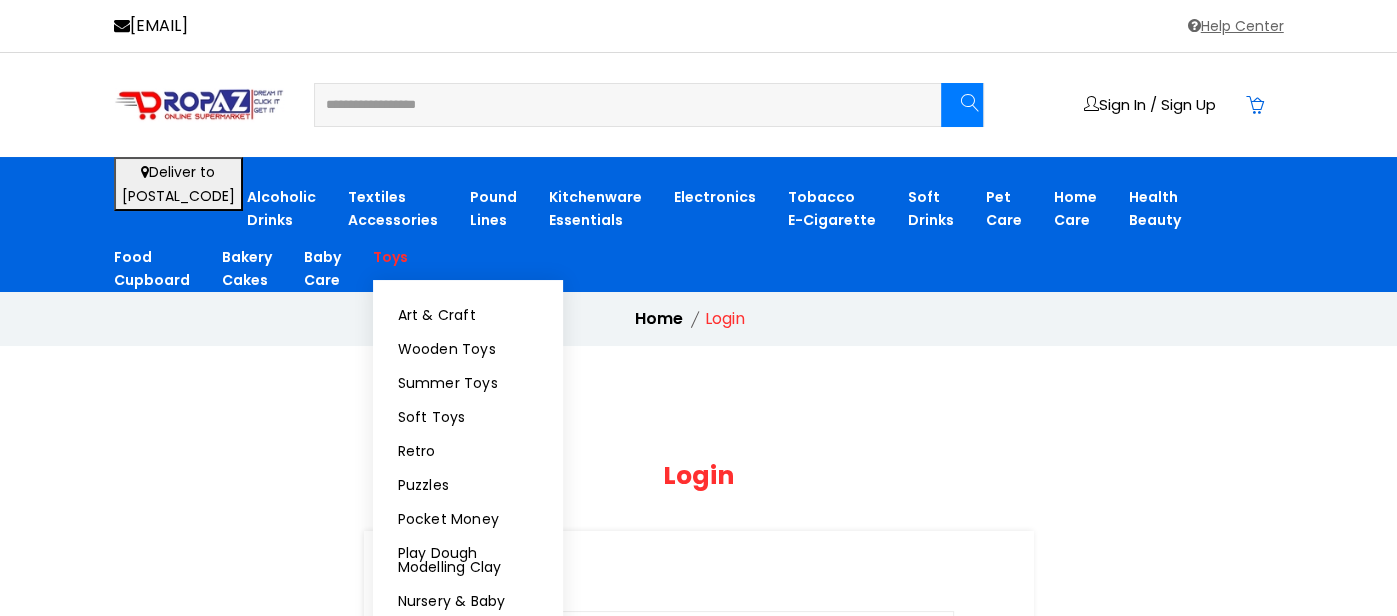 click on "Toys" at bounding box center [281, 209] 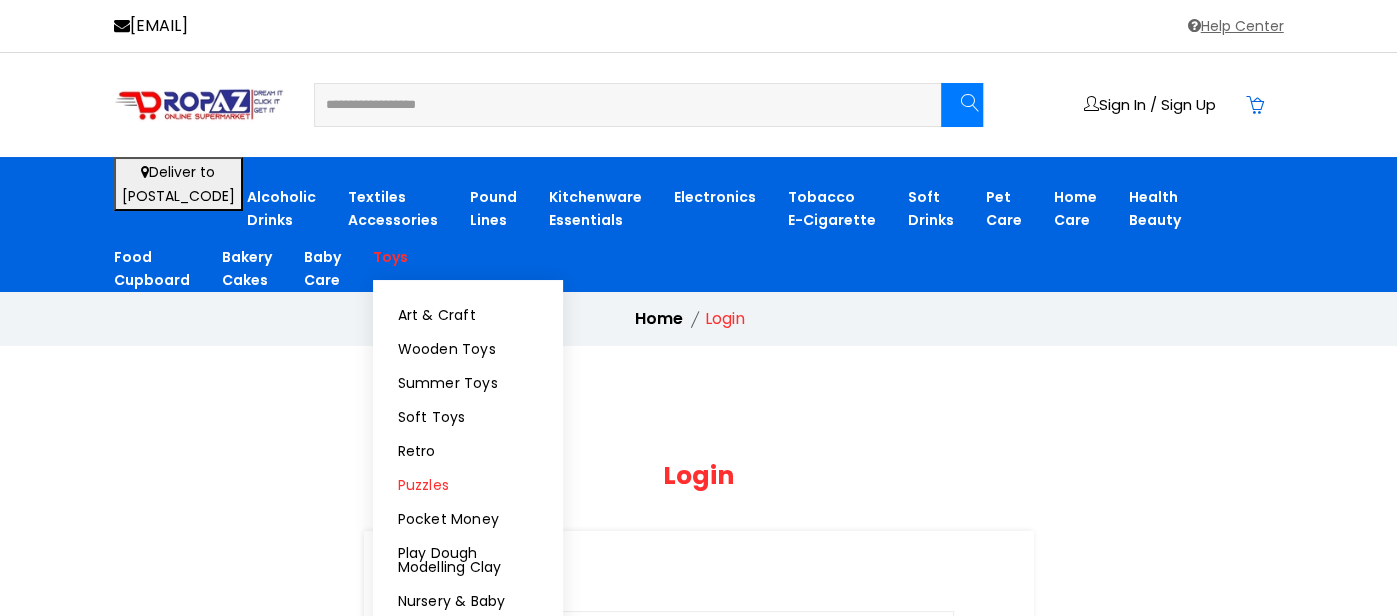 click on "Puzzles" at bounding box center (468, 485) 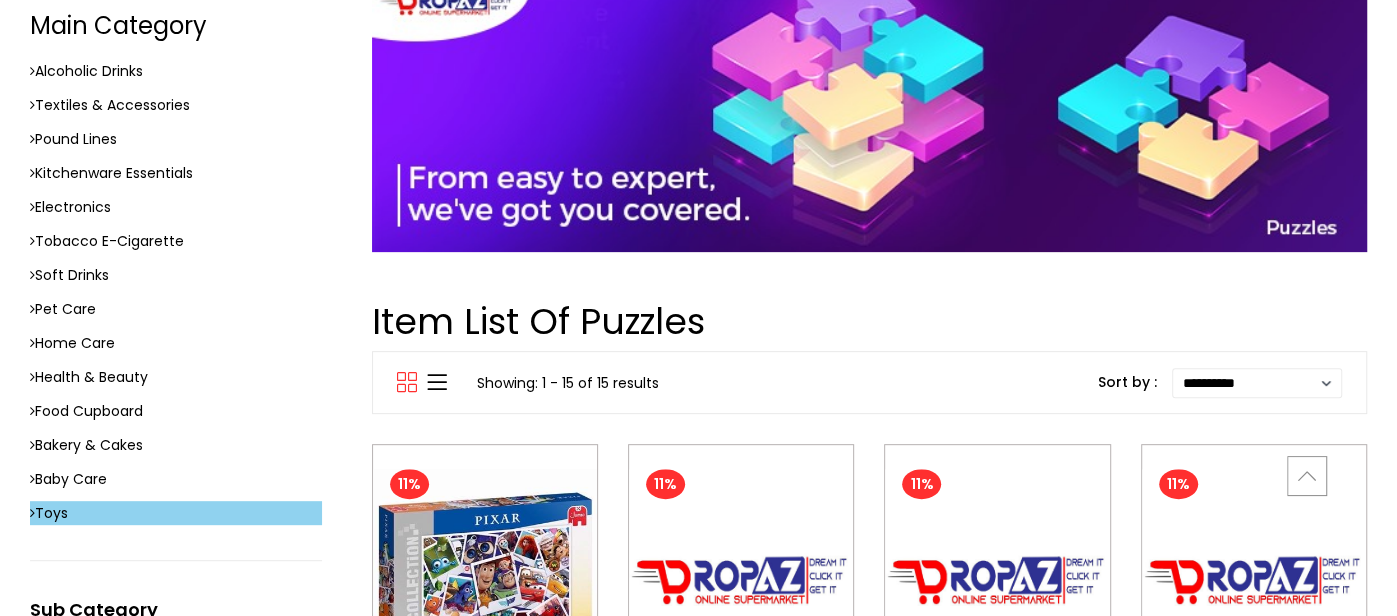 scroll, scrollTop: 0, scrollLeft: 0, axis: both 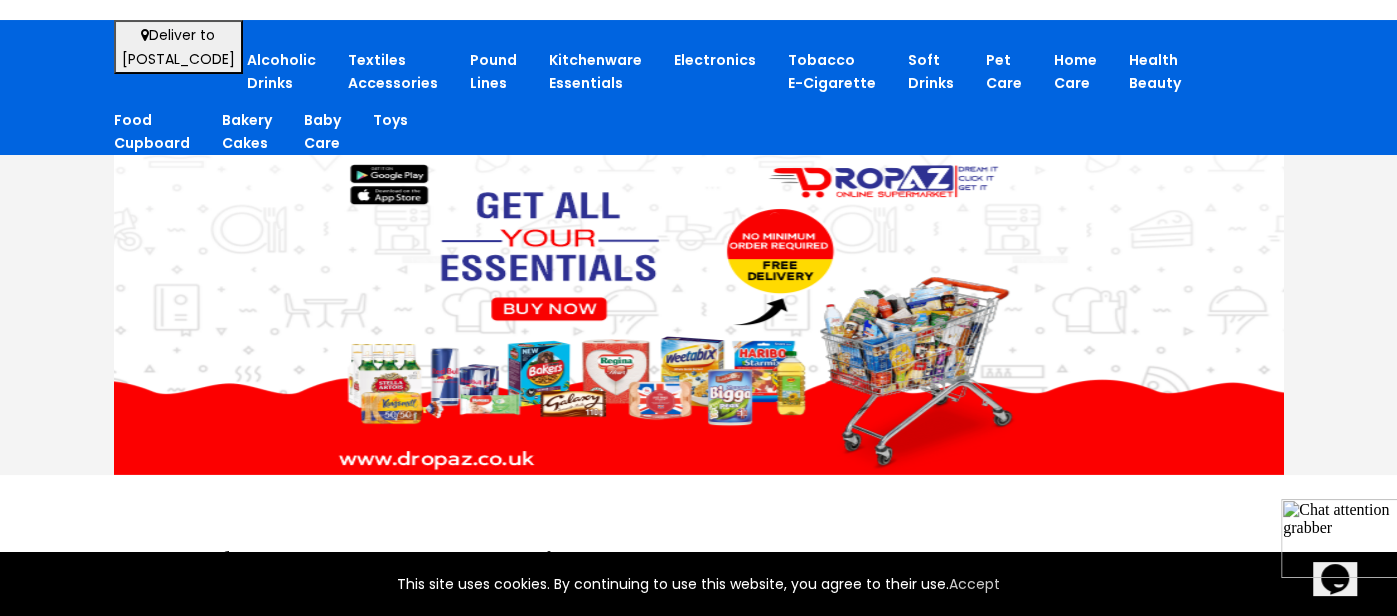 click on "Deliver to gl167lr
Alcoholic Drinks
Beers
Spirits
Ciders
Ready to Drinks
Champagnes
Wines
Textiles Accessories
Aprons & Oven Gloves
Bedding
Clothing & Accessories
Curtains & Draught Excluders
Table Covers & Mats
Tea Towels
Towels & Accessories
Pound Lines
Bathroom, Cosmetics & Beauty
Candles, Air Fresheners & Diffuse
Cleaning Products
Craft Fans" at bounding box center [699, 87] 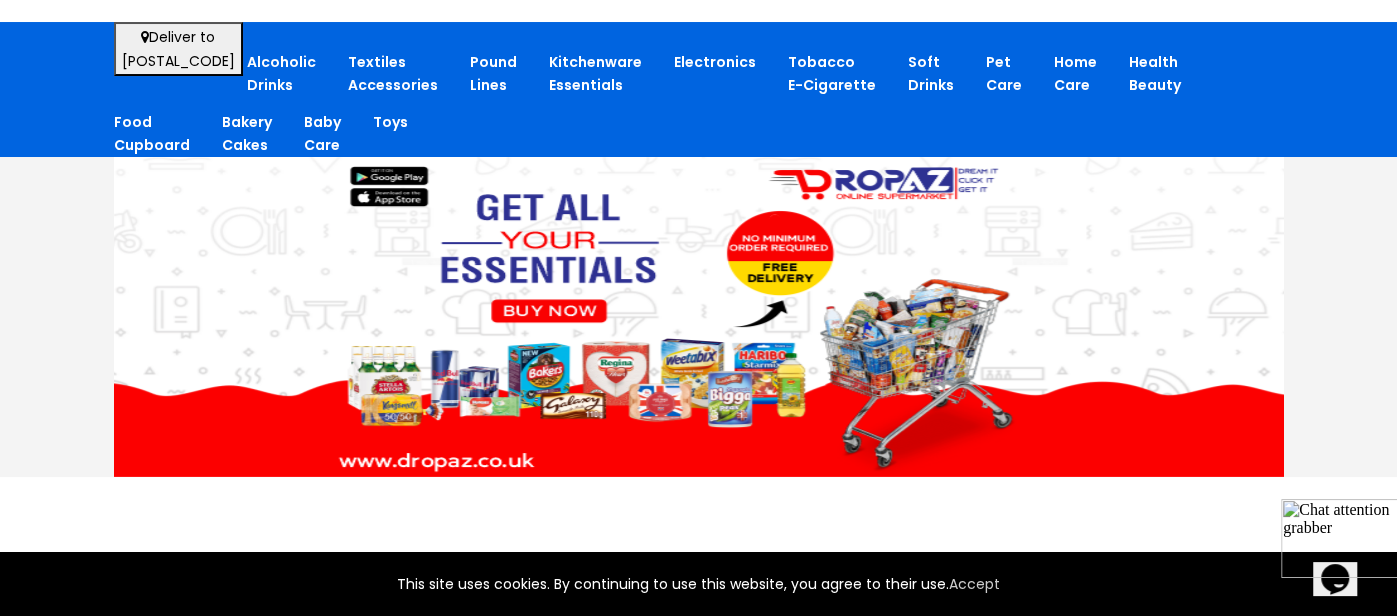 scroll, scrollTop: 141, scrollLeft: 0, axis: vertical 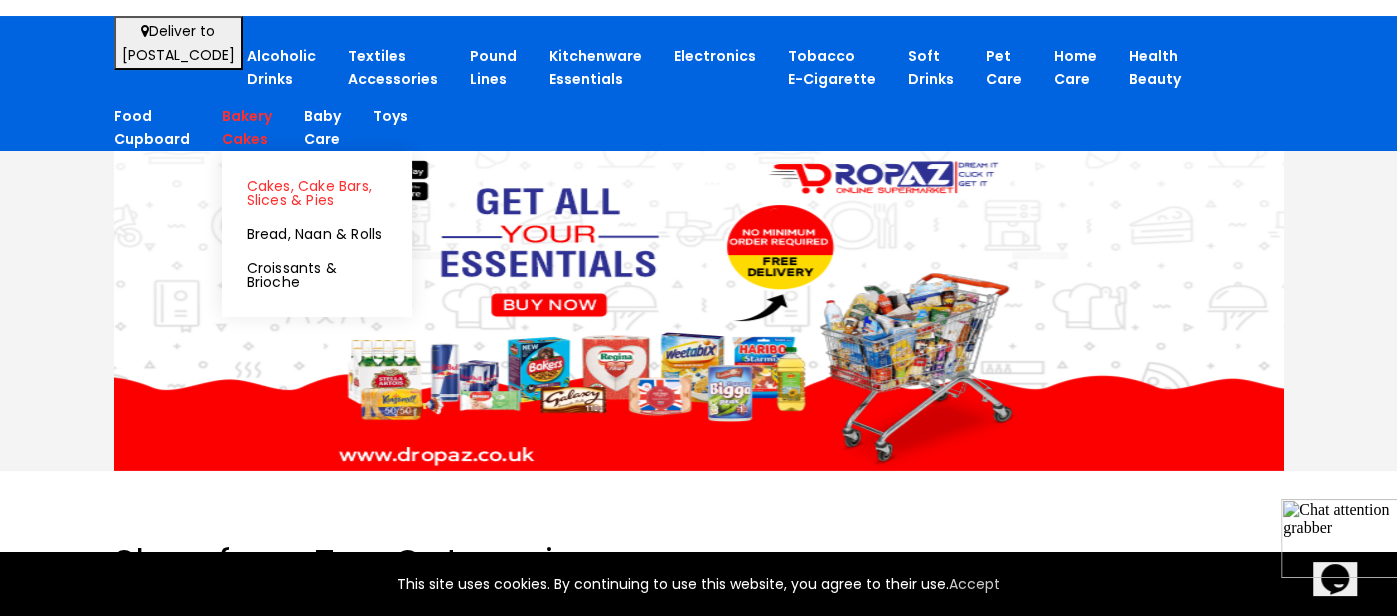 click on "Cakes, Cake Bars, Slices & Pies" at bounding box center [317, 193] 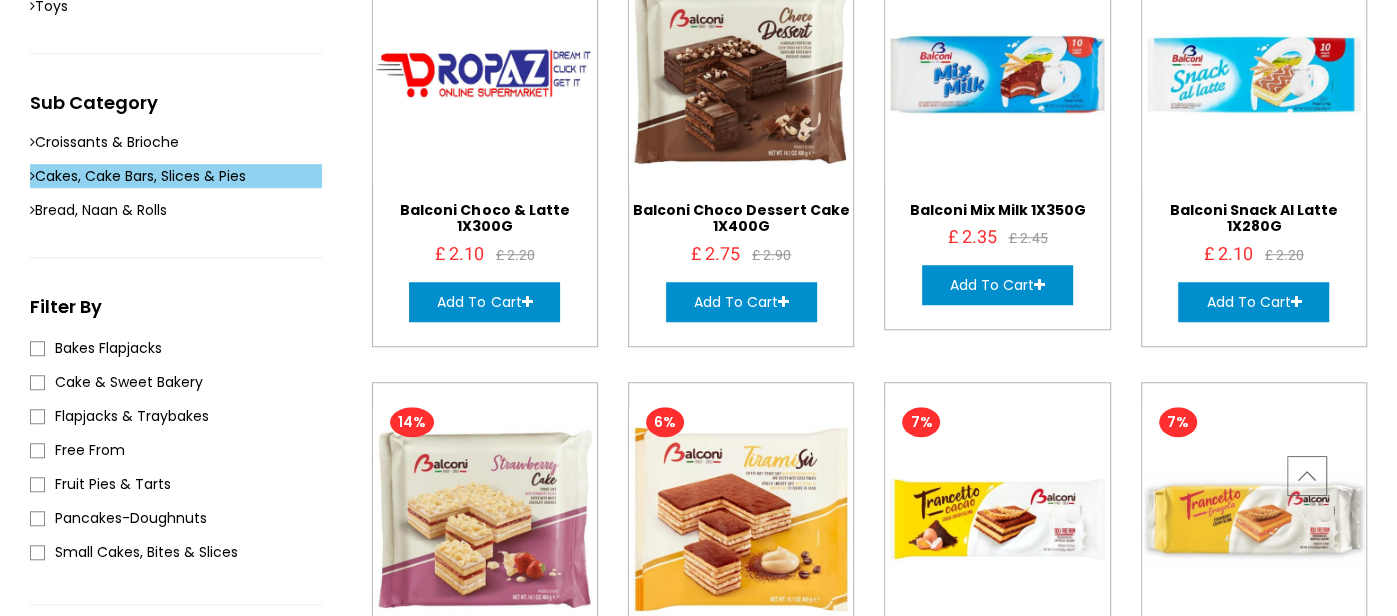 scroll, scrollTop: 936, scrollLeft: 0, axis: vertical 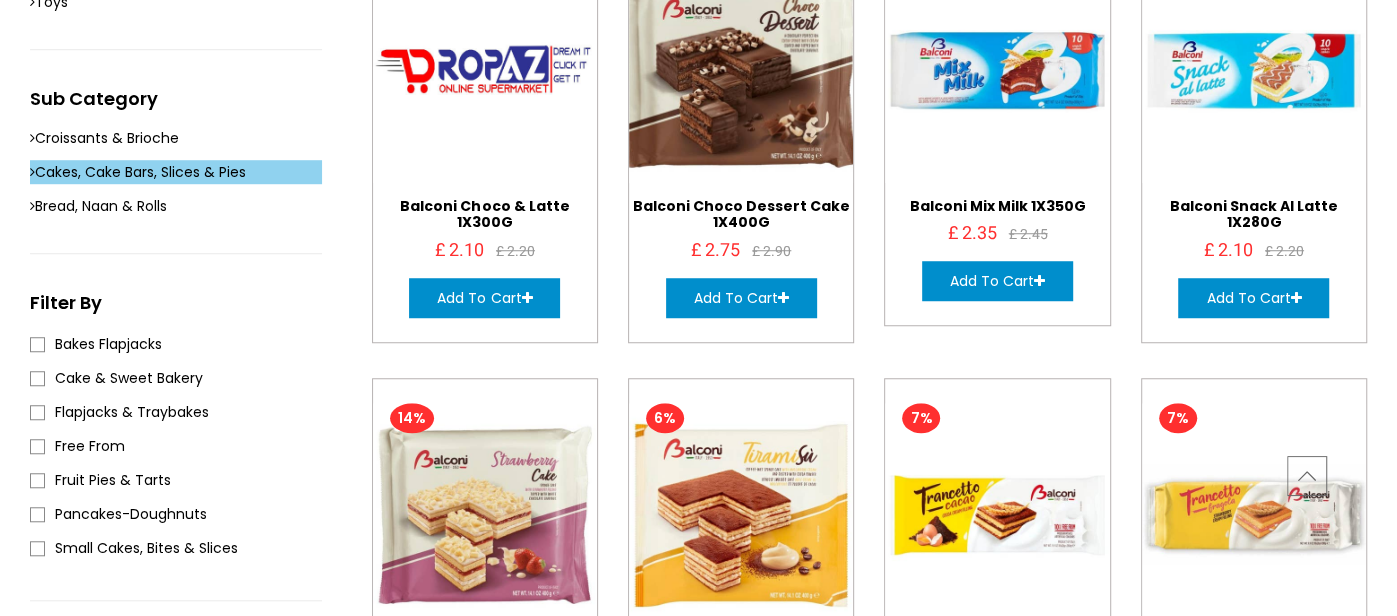 click on "Add To Cart" at bounding box center (484, 298) 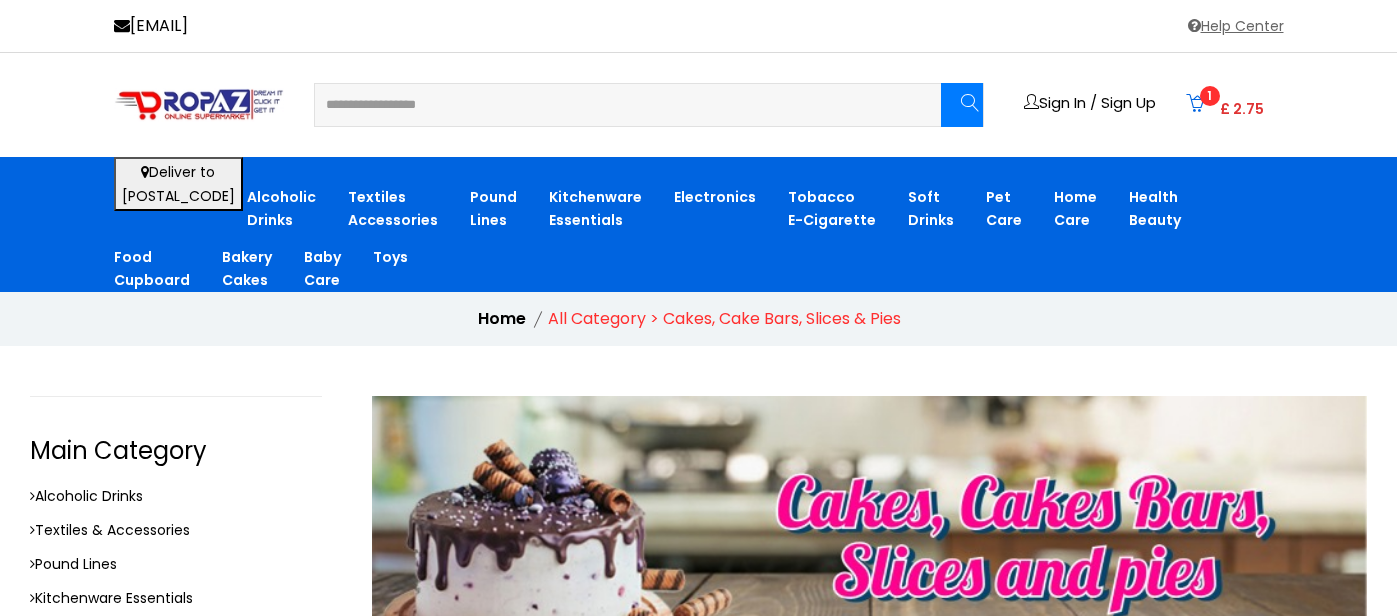 scroll, scrollTop: 0, scrollLeft: 0, axis: both 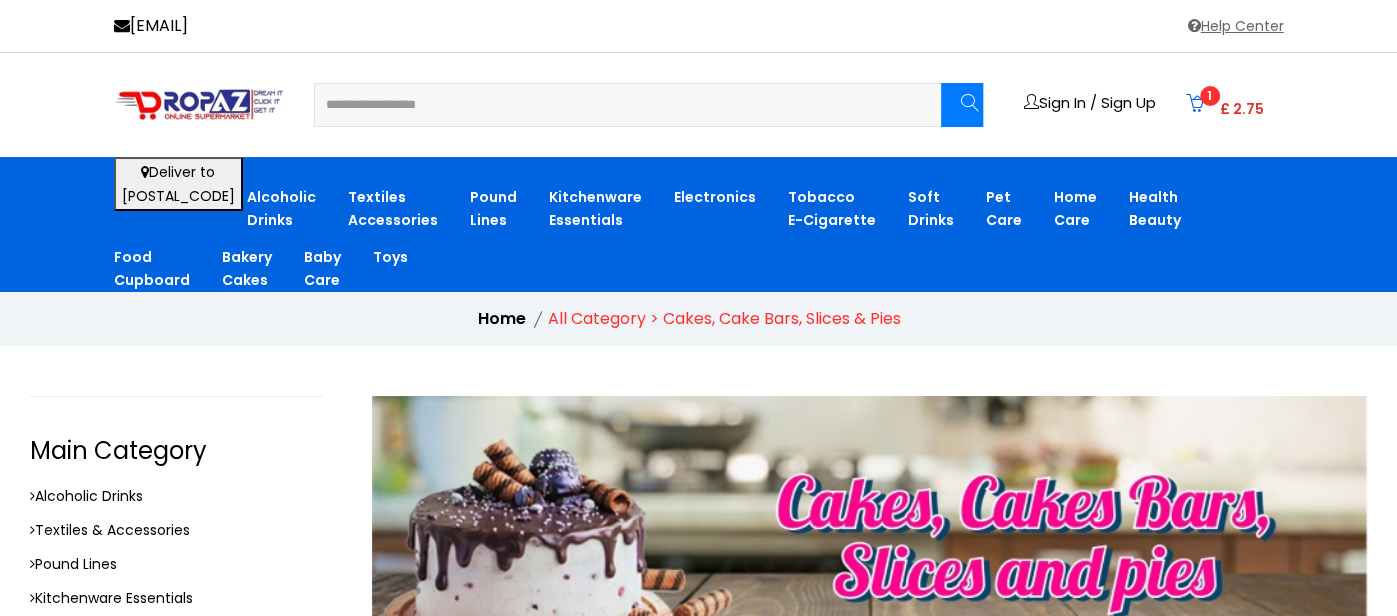 click on "£ 2.75" at bounding box center (1242, 109) 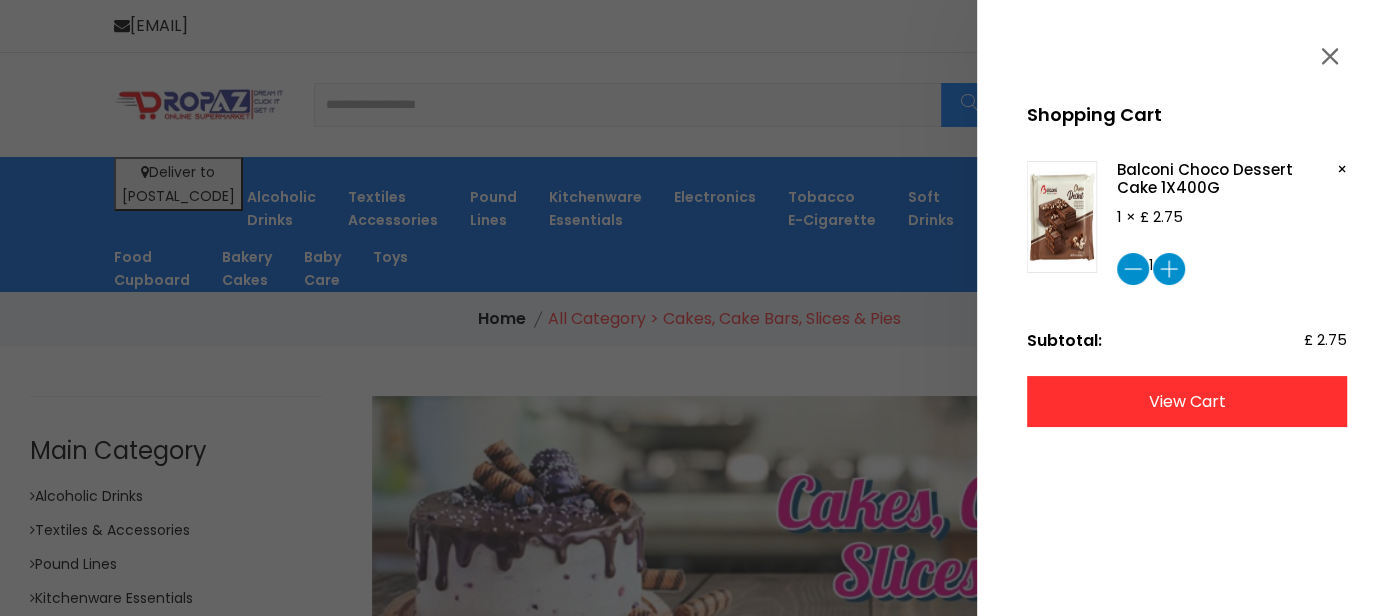 click on "view cart" at bounding box center [1187, 401] 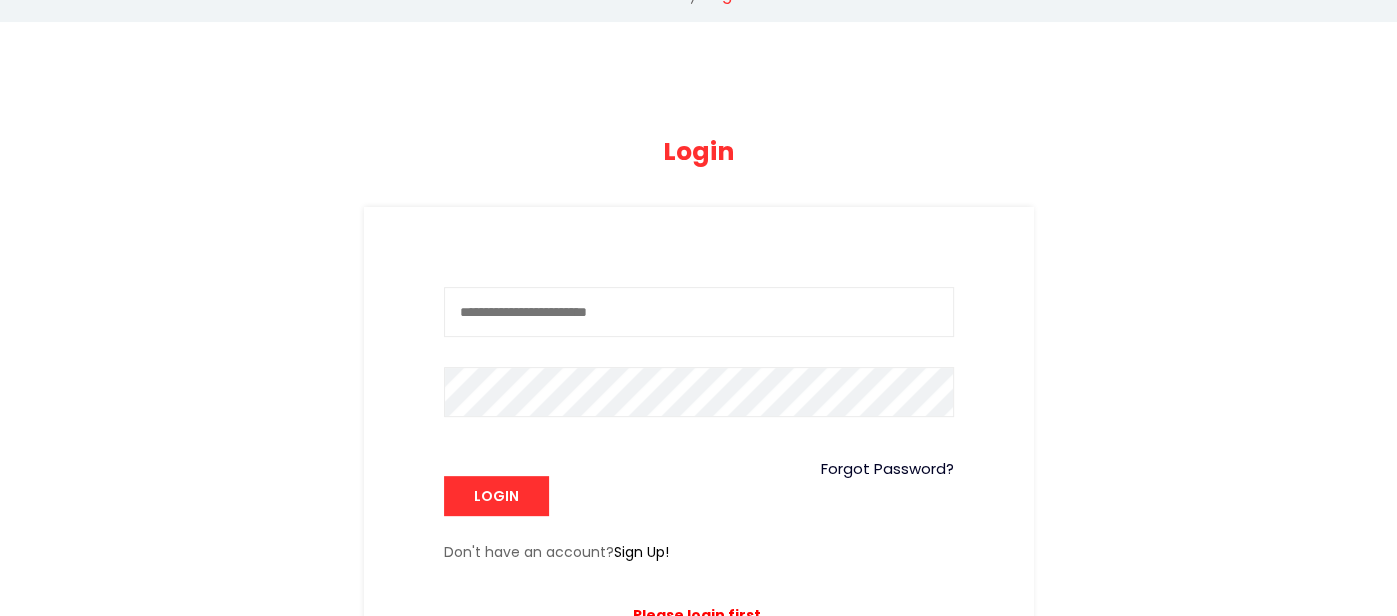 scroll, scrollTop: 313, scrollLeft: 0, axis: vertical 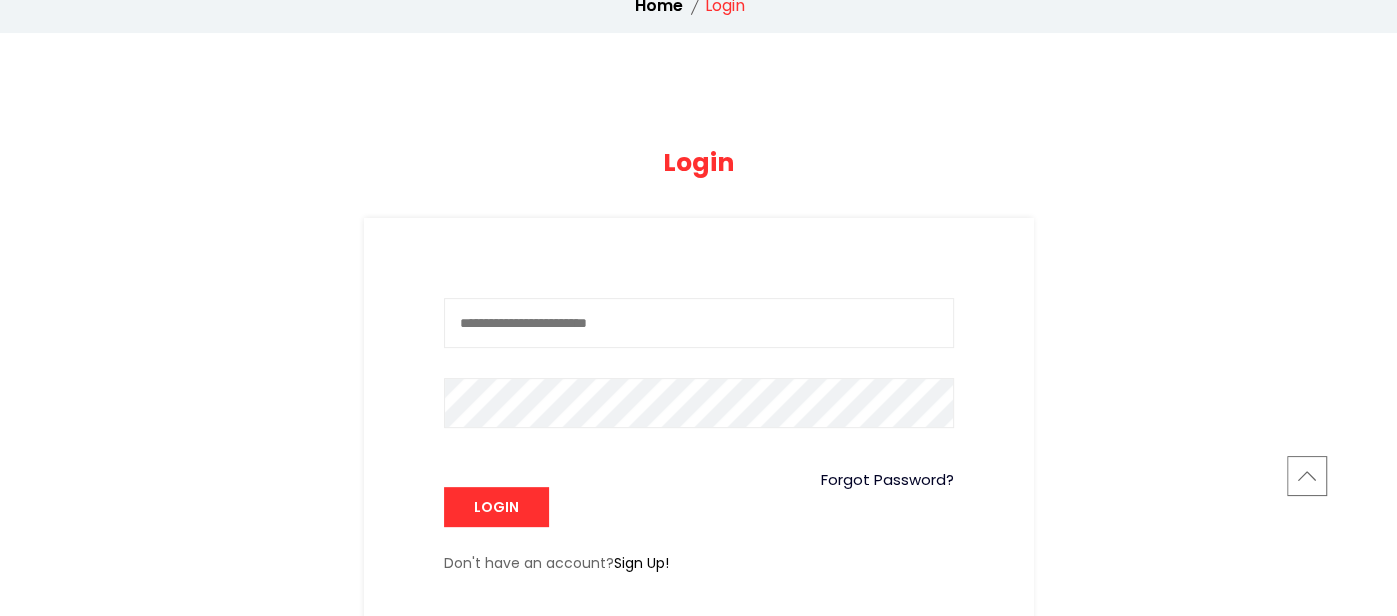 click at bounding box center [699, 323] 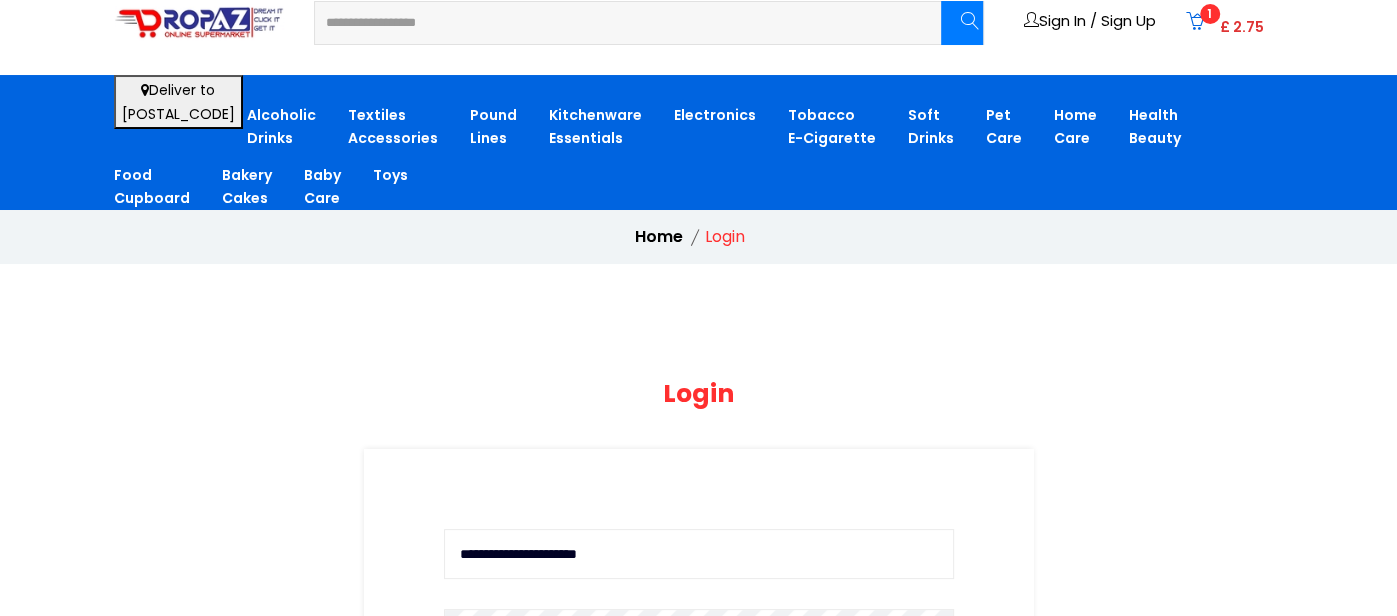 scroll, scrollTop: 0, scrollLeft: 0, axis: both 